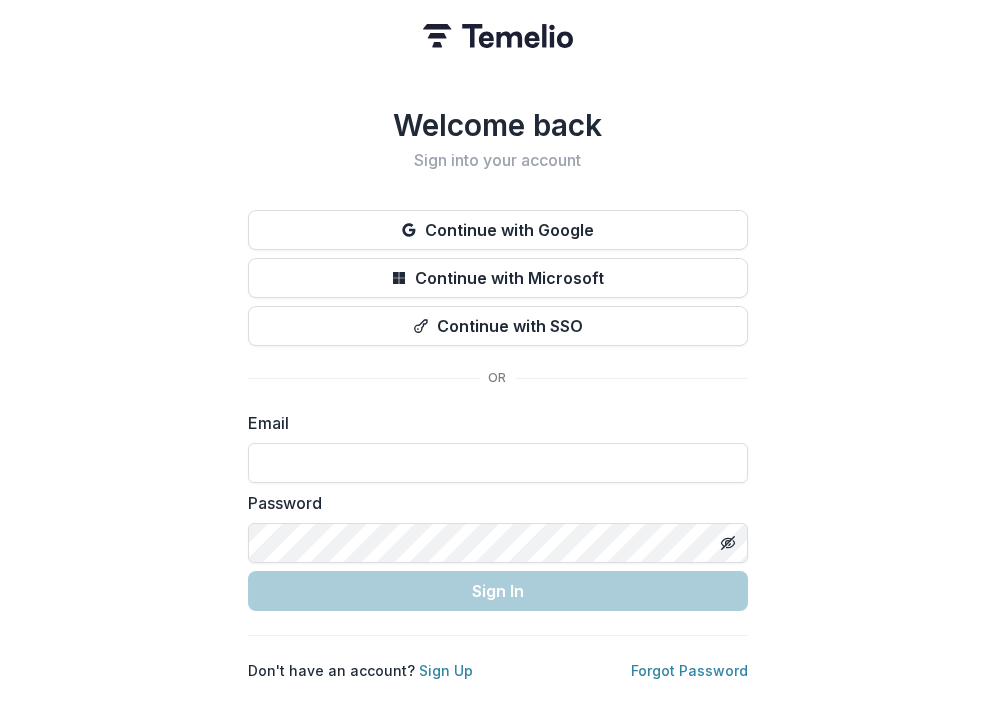 scroll, scrollTop: 0, scrollLeft: 0, axis: both 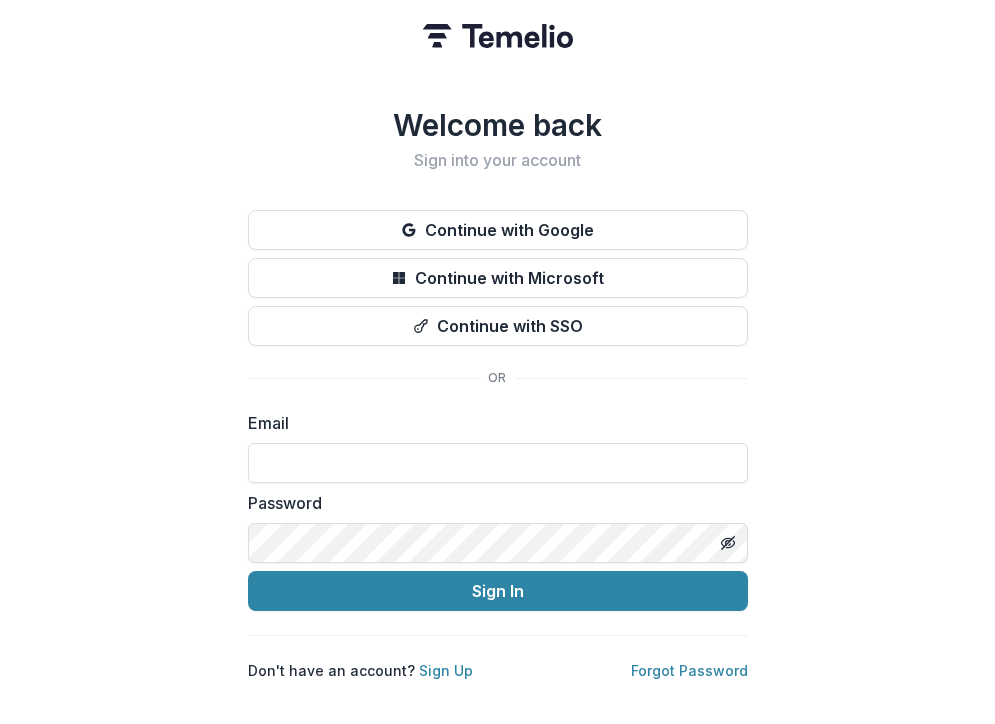 type on "**********" 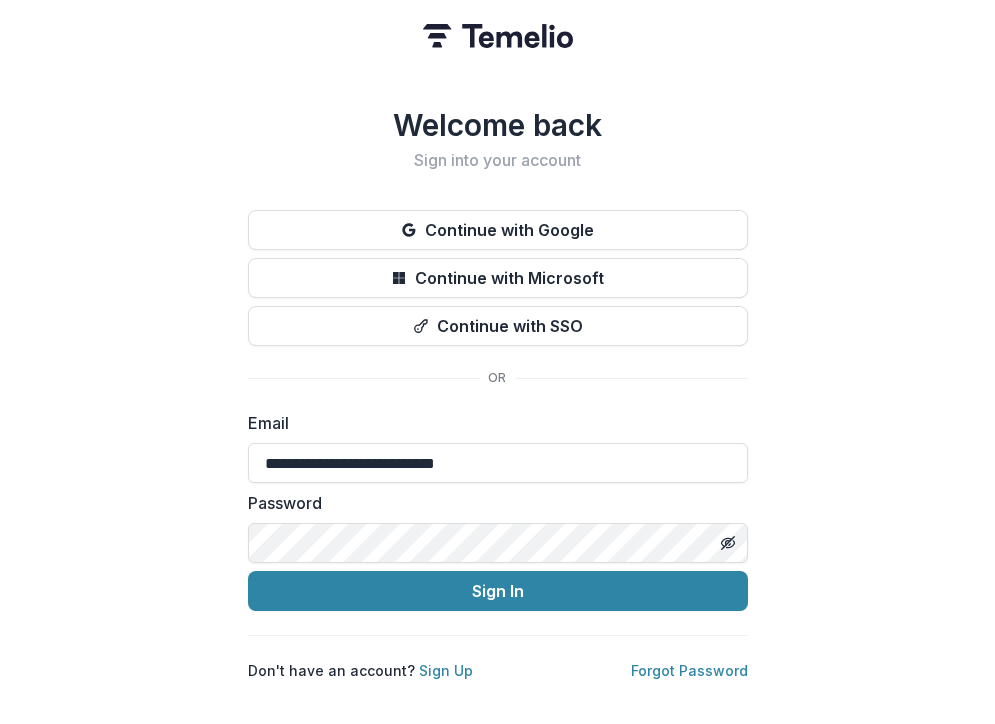 click on "Sign In" at bounding box center (498, 591) 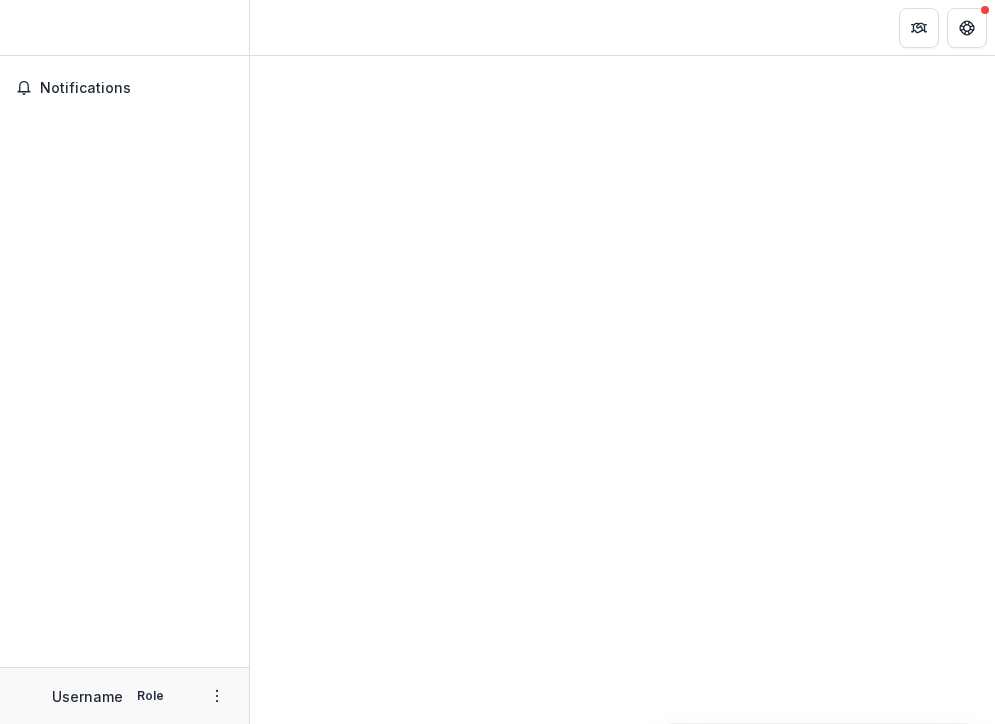scroll, scrollTop: 0, scrollLeft: 0, axis: both 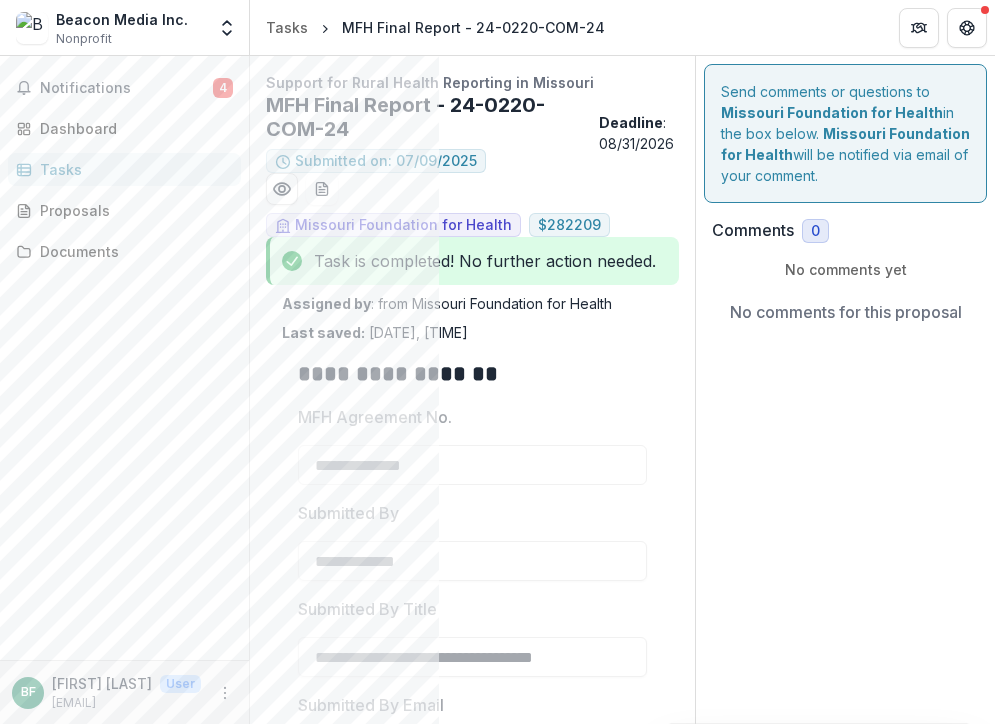 click on "Tasks" at bounding box center [132, 169] 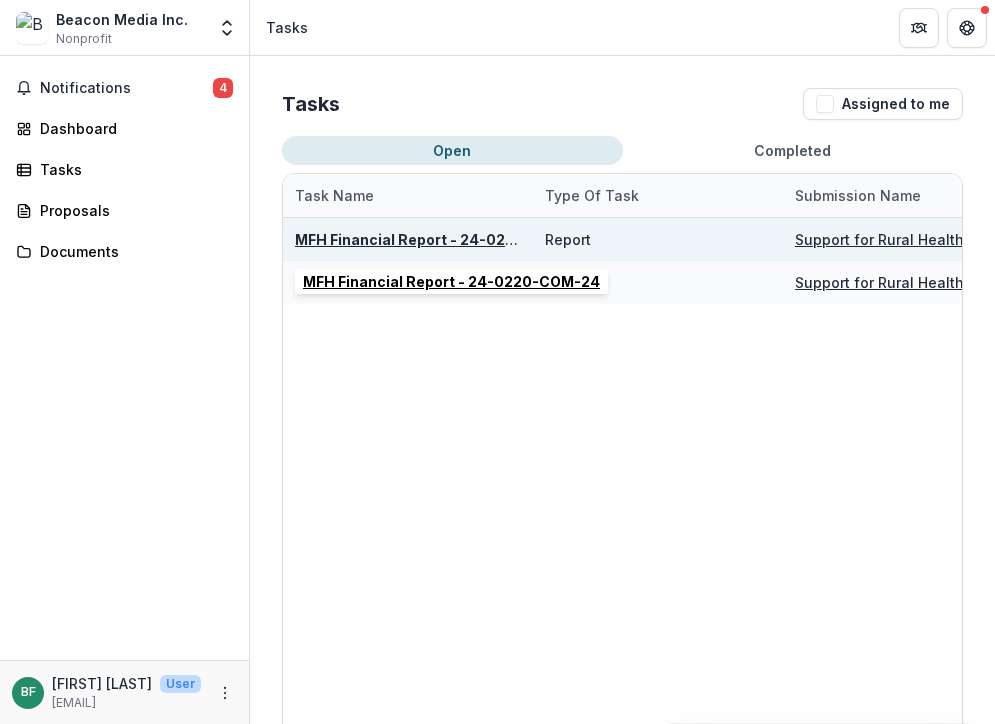 click on "MFH Financial Report - 24-0220-COM-24" at bounding box center [443, 239] 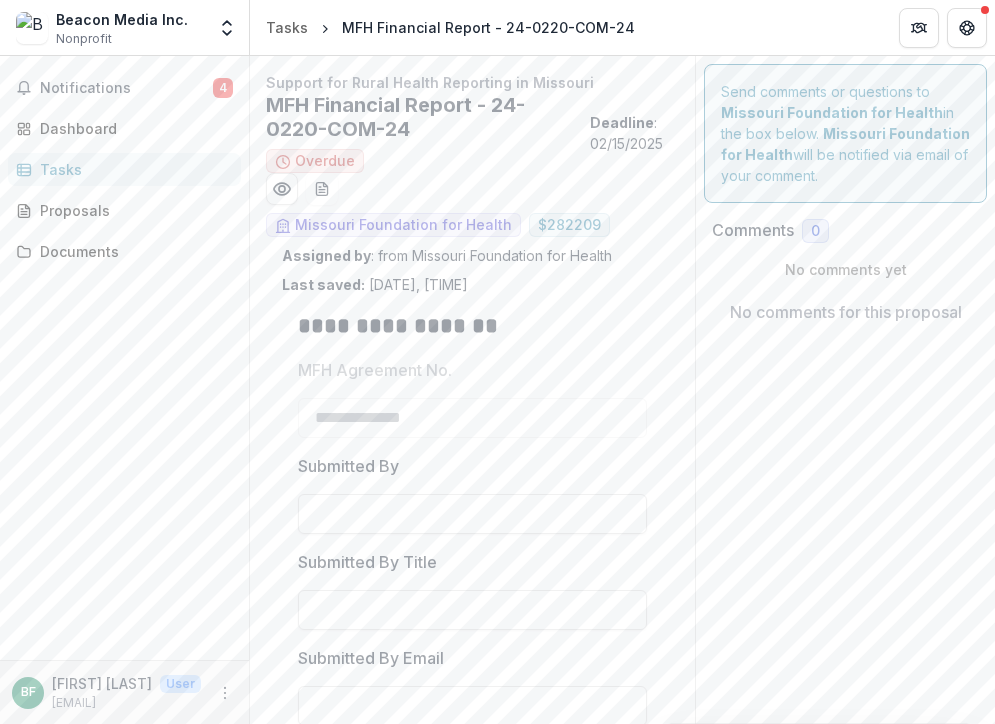 type on "********" 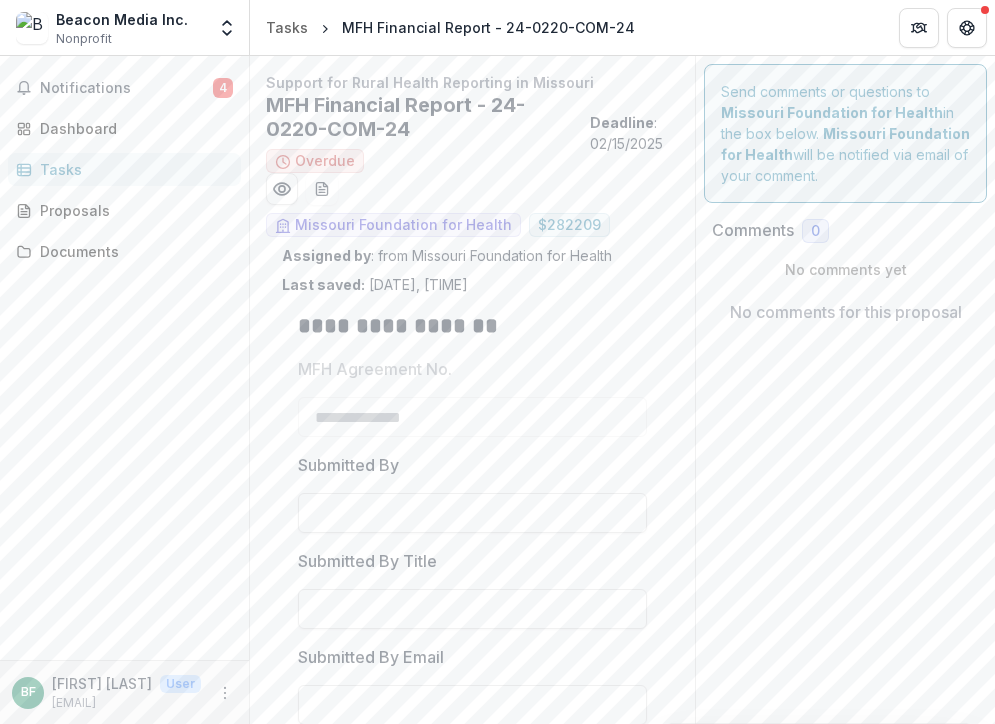 click on "Tasks" at bounding box center [132, 169] 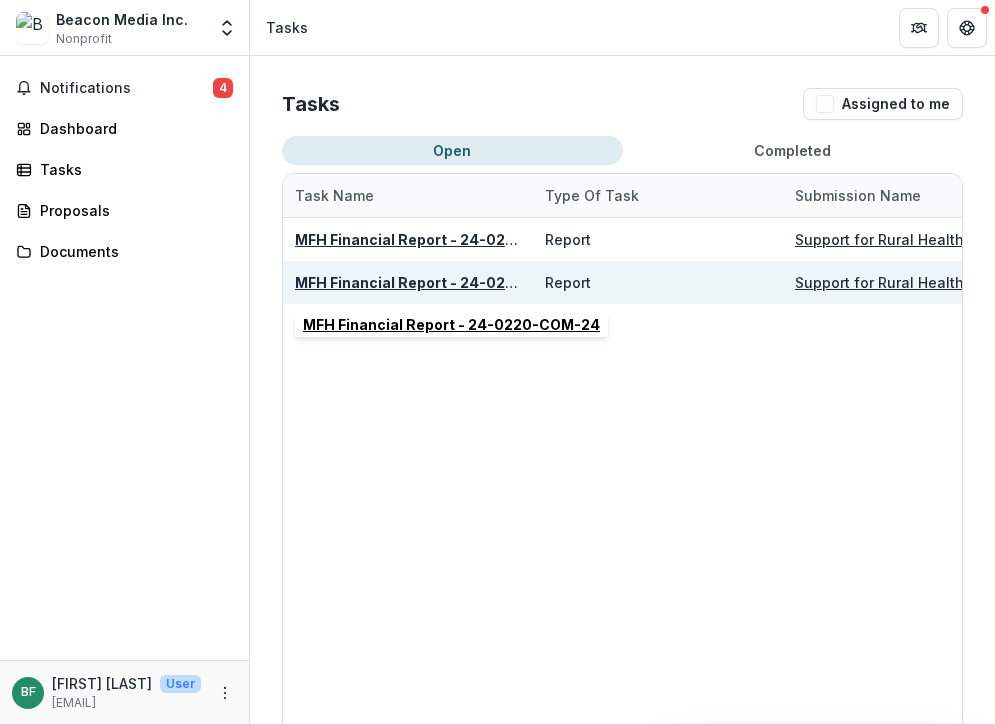 click on "MFH Financial Report - 24-0220-COM-24" at bounding box center (443, 282) 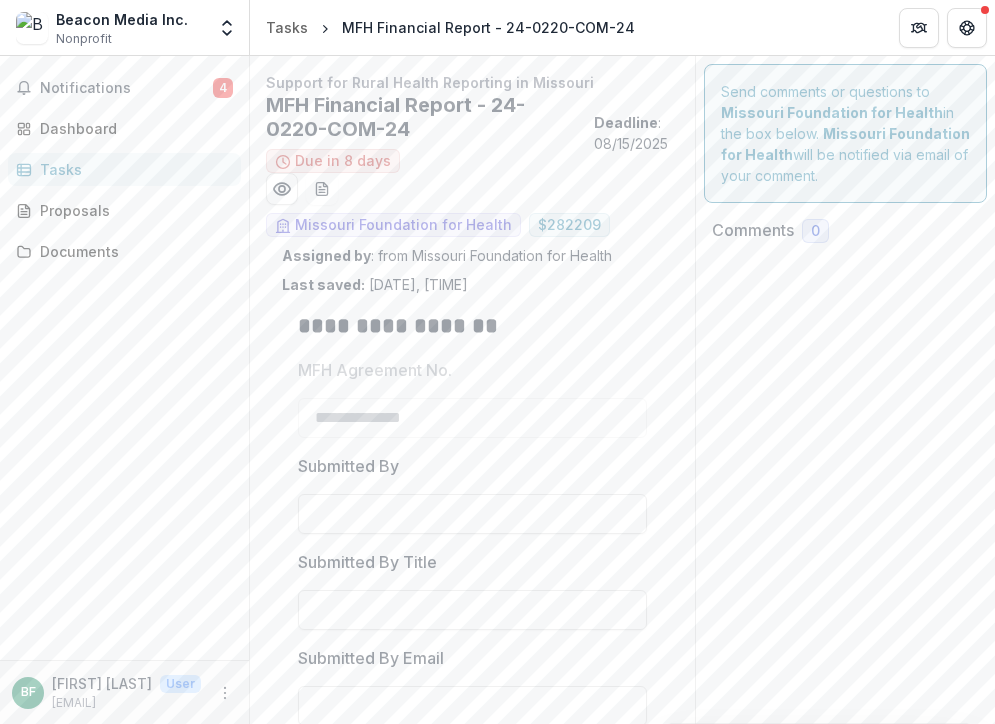 type on "********" 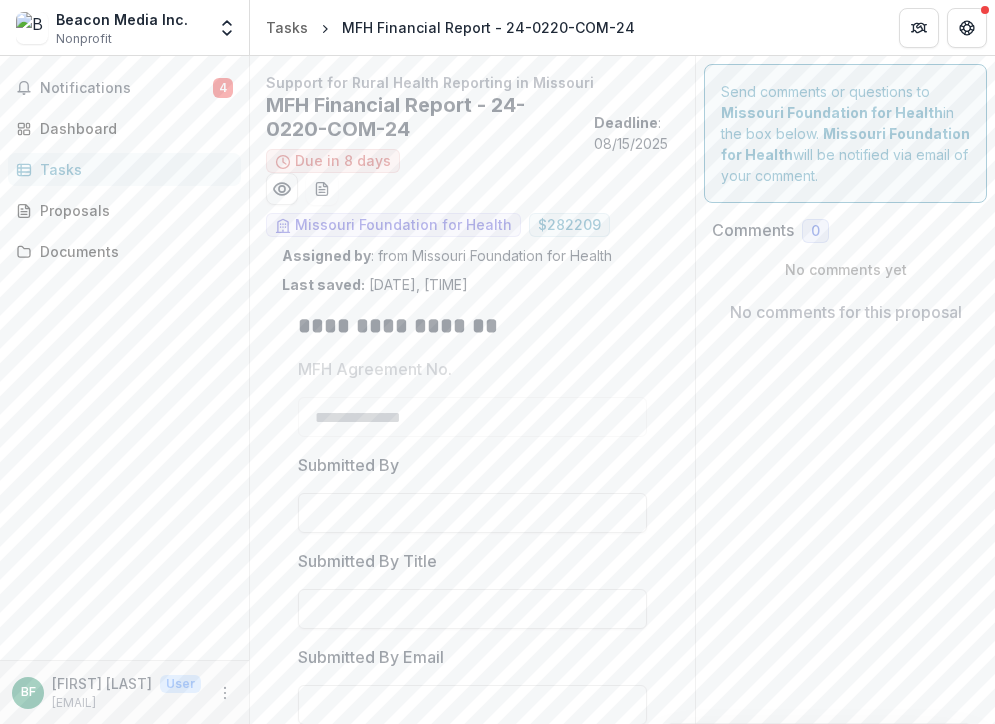click on "Tasks" at bounding box center [132, 169] 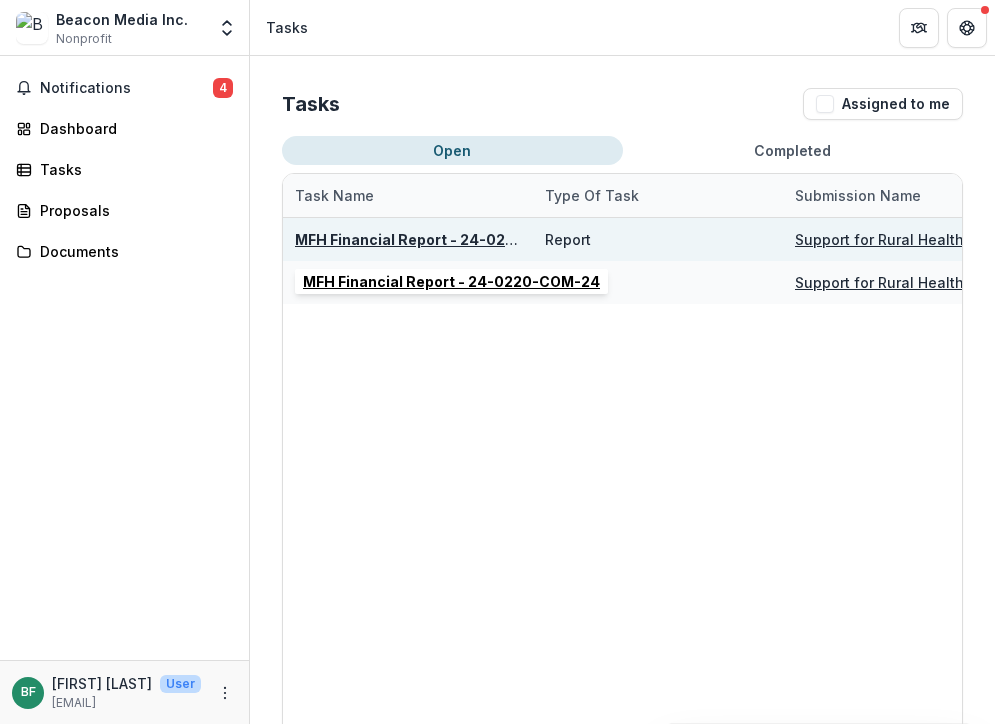 click on "MFH Financial Report - 24-0220-COM-24" at bounding box center (443, 239) 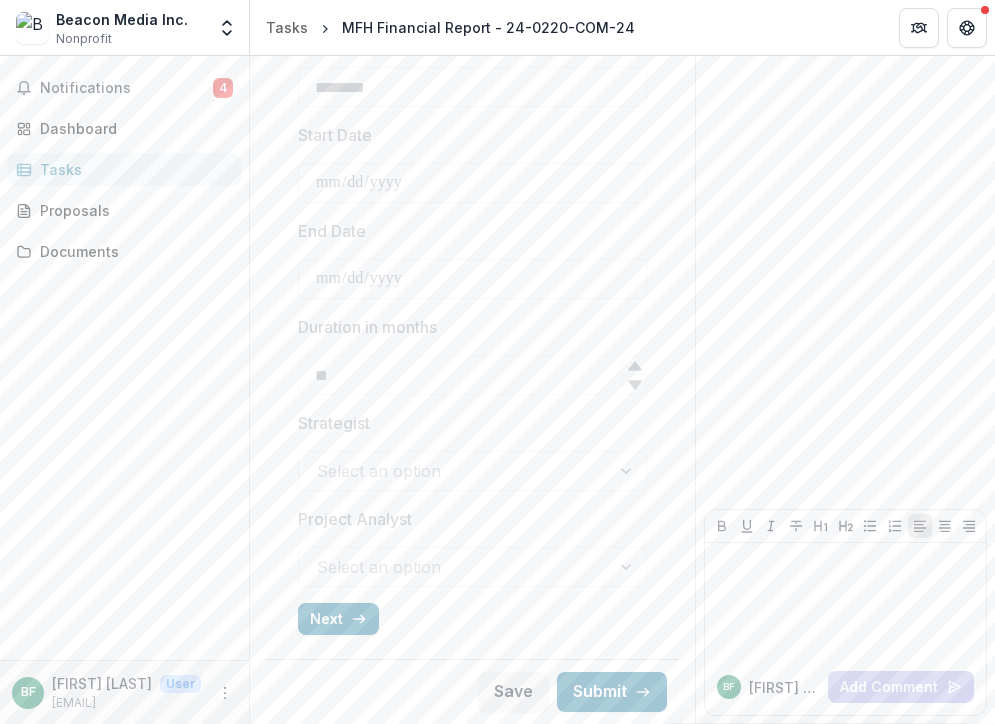 scroll, scrollTop: 810, scrollLeft: 0, axis: vertical 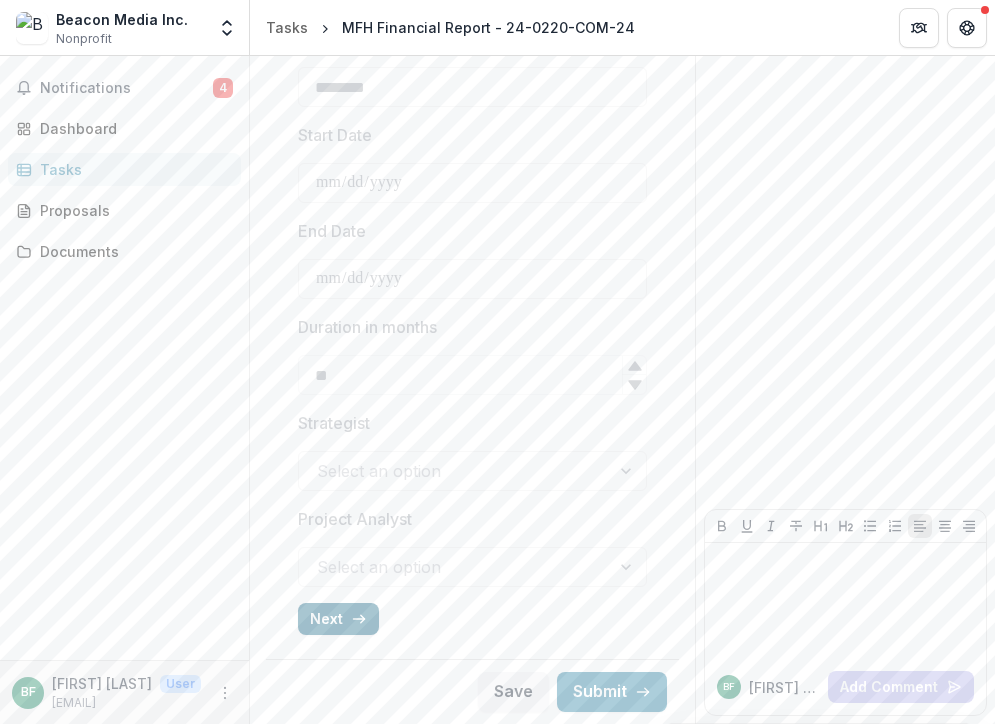 click on "Next" at bounding box center (338, 619) 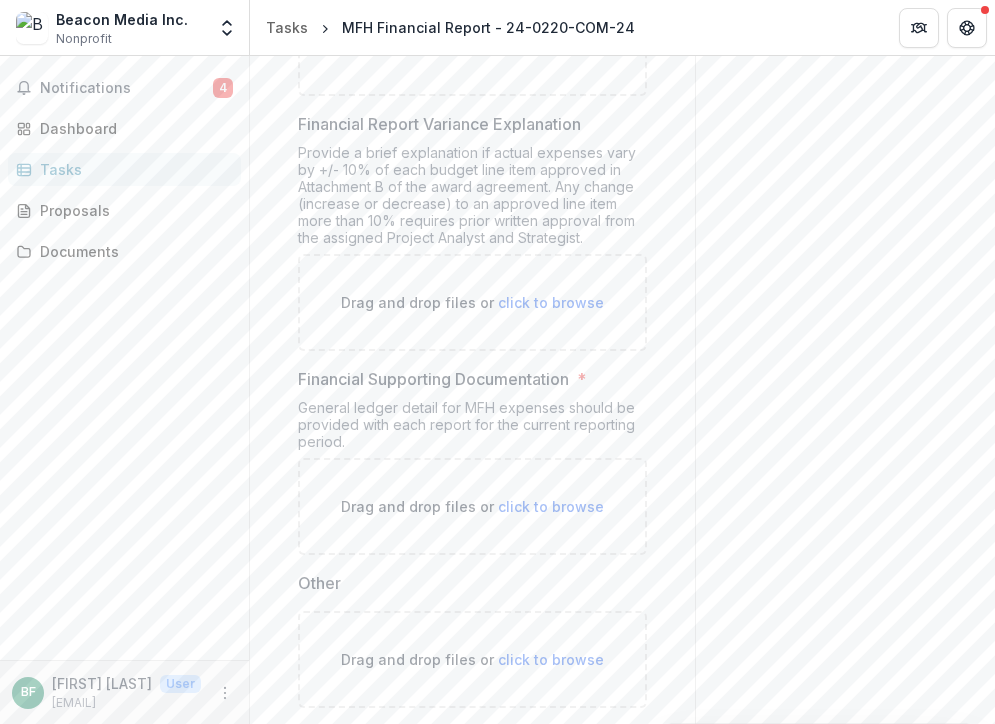 scroll, scrollTop: 304, scrollLeft: 0, axis: vertical 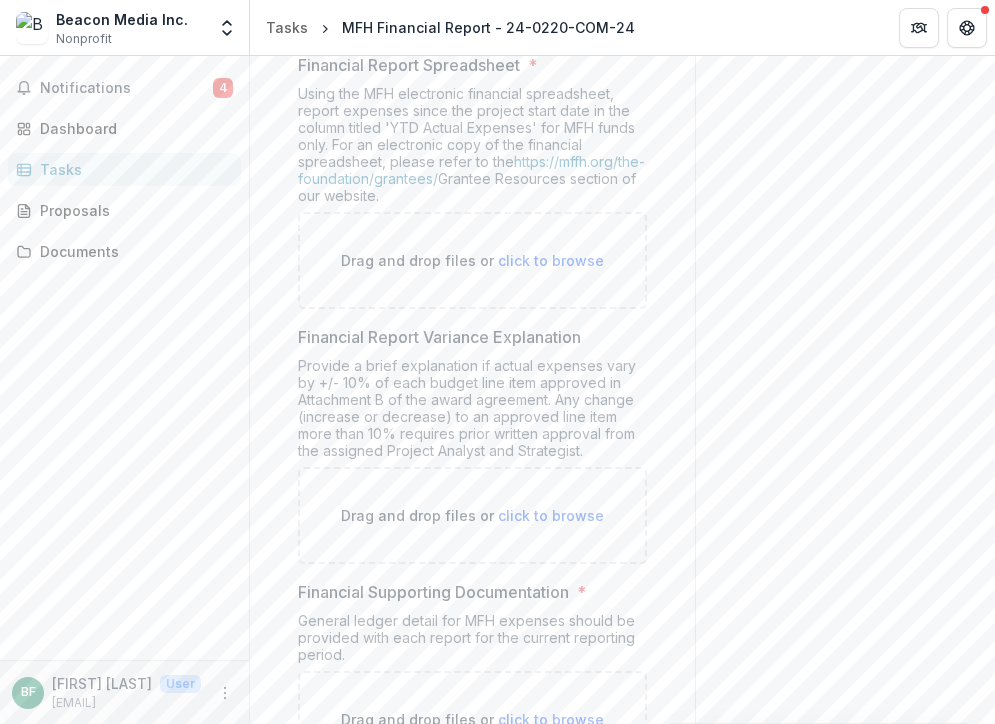 click on "Tasks" at bounding box center [132, 169] 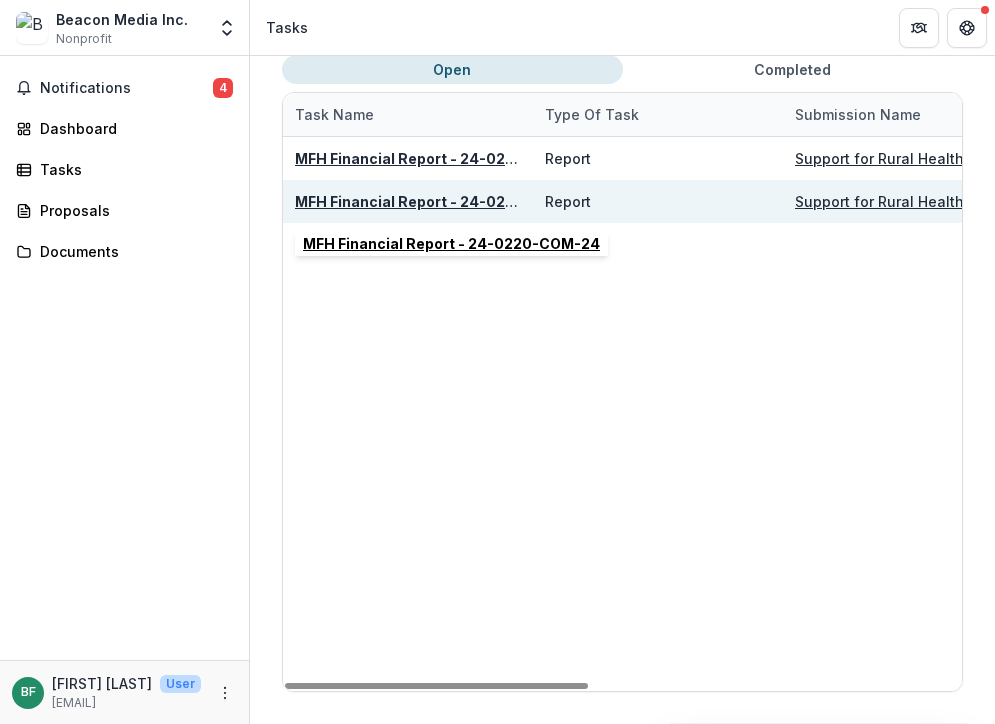 click on "MFH Financial Report - 24-0220-COM-24" at bounding box center (443, 201) 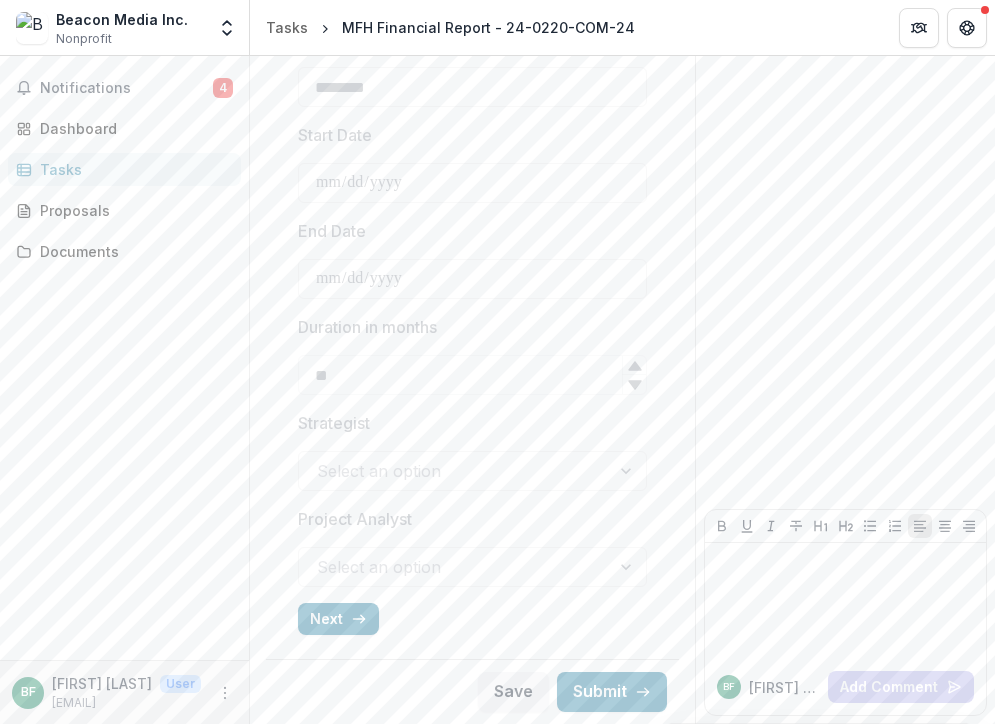 scroll, scrollTop: 810, scrollLeft: 0, axis: vertical 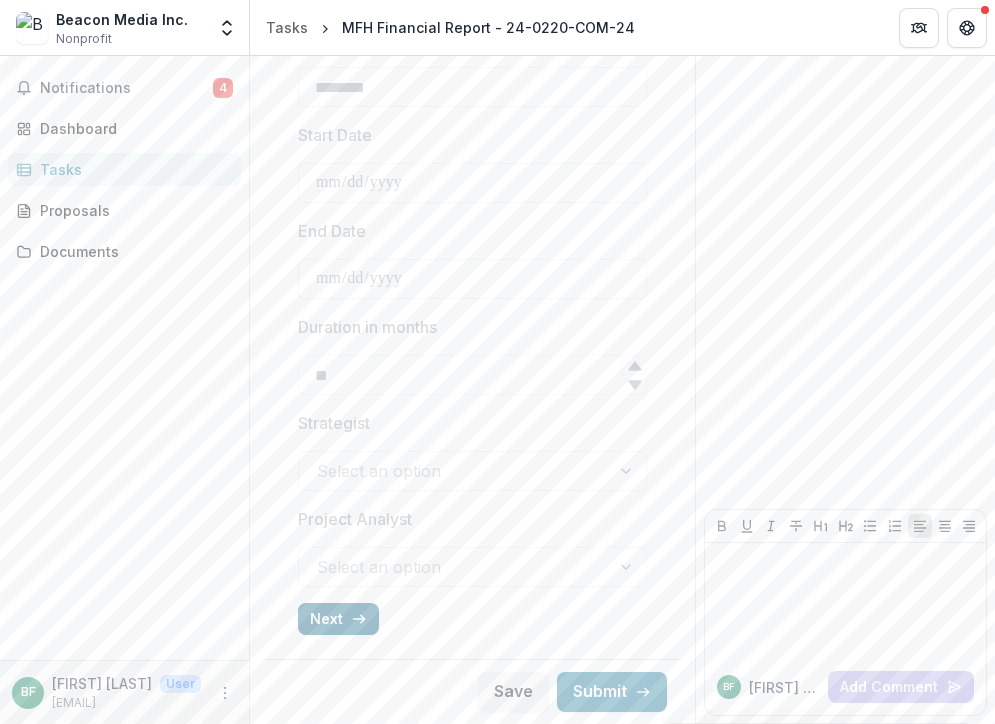 click on "Next" at bounding box center (338, 619) 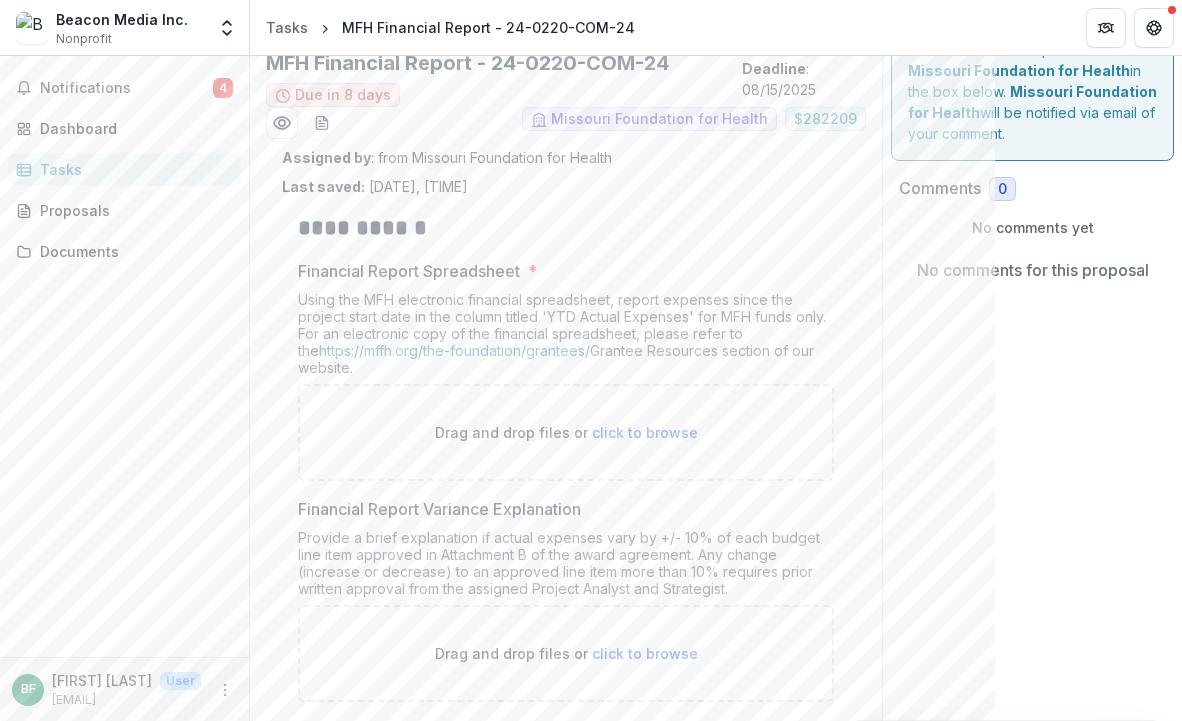 scroll, scrollTop: 60, scrollLeft: 0, axis: vertical 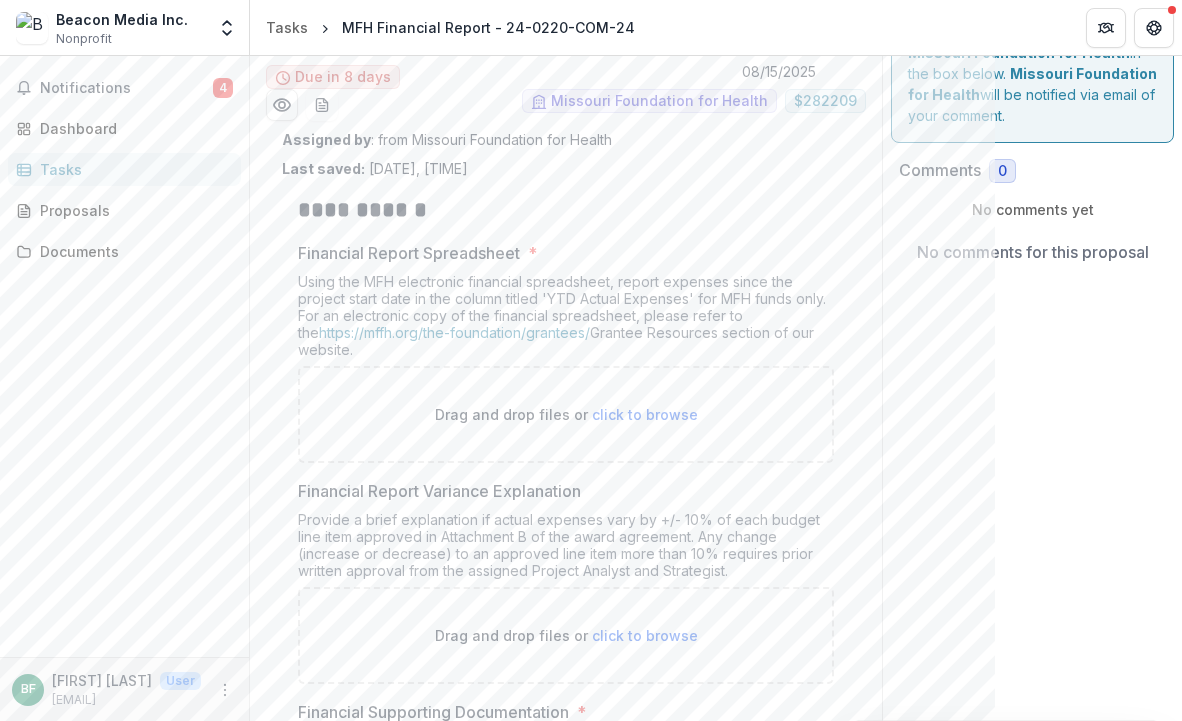 drag, startPoint x: 353, startPoint y: 354, endPoint x: 287, endPoint y: 254, distance: 119.81653 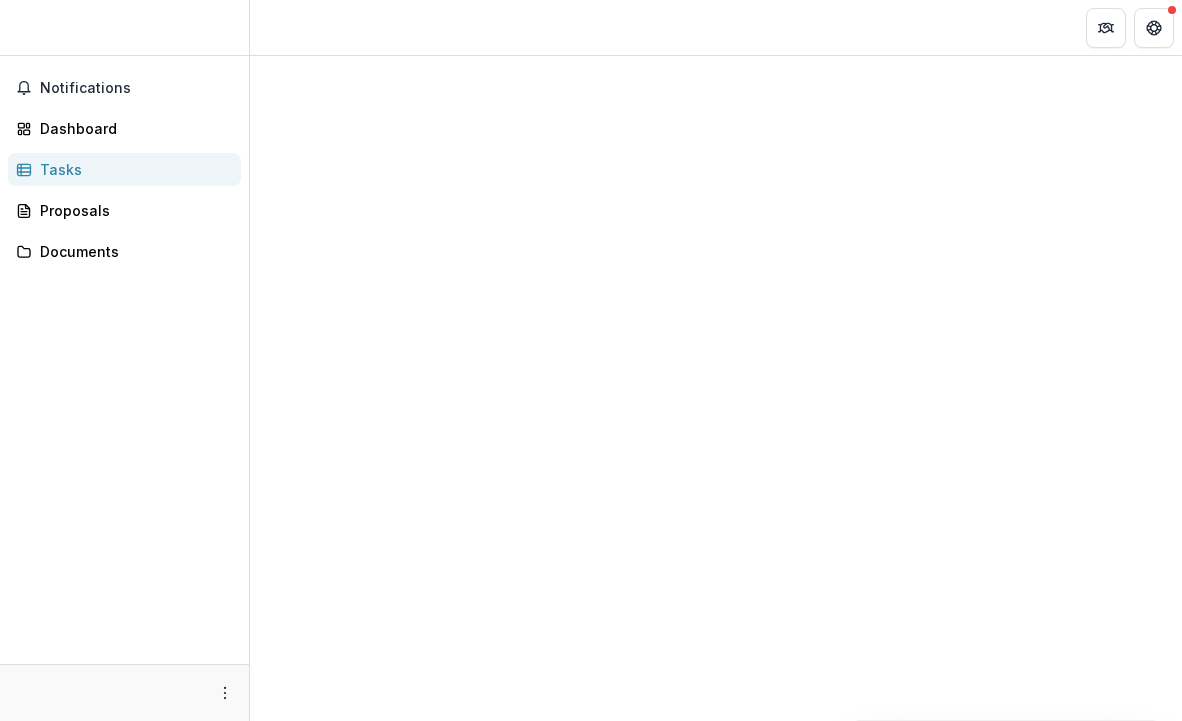 scroll, scrollTop: 0, scrollLeft: 0, axis: both 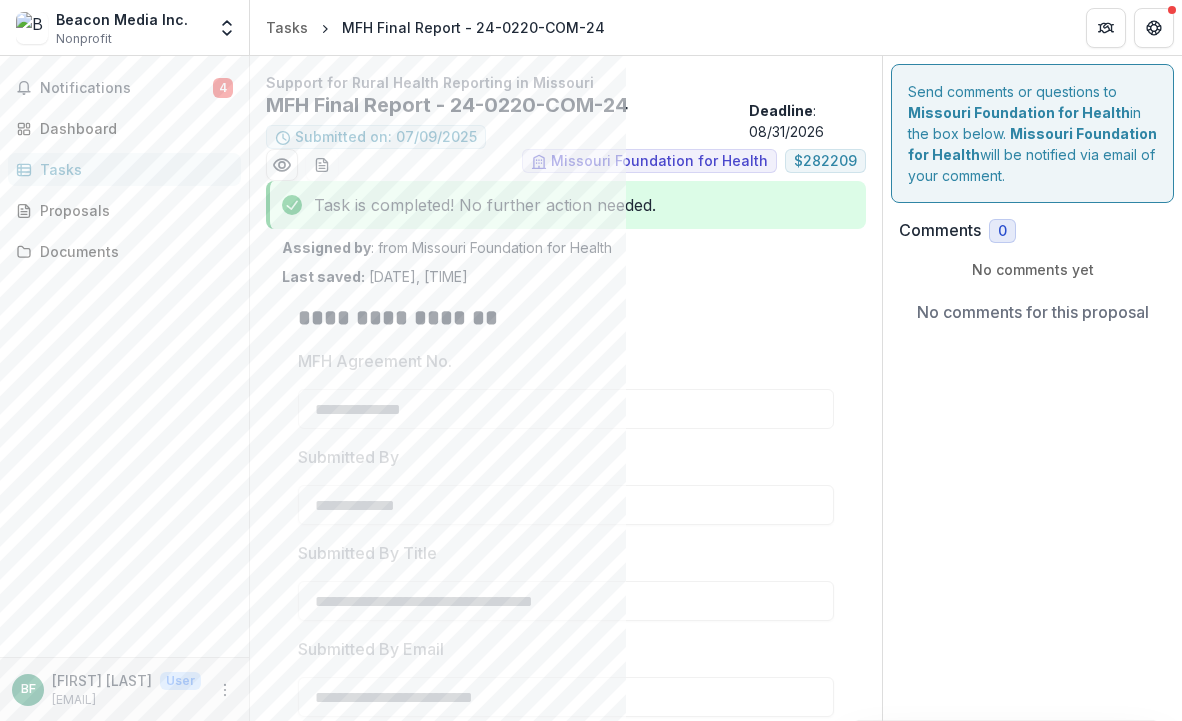 click on "Tasks" at bounding box center (132, 169) 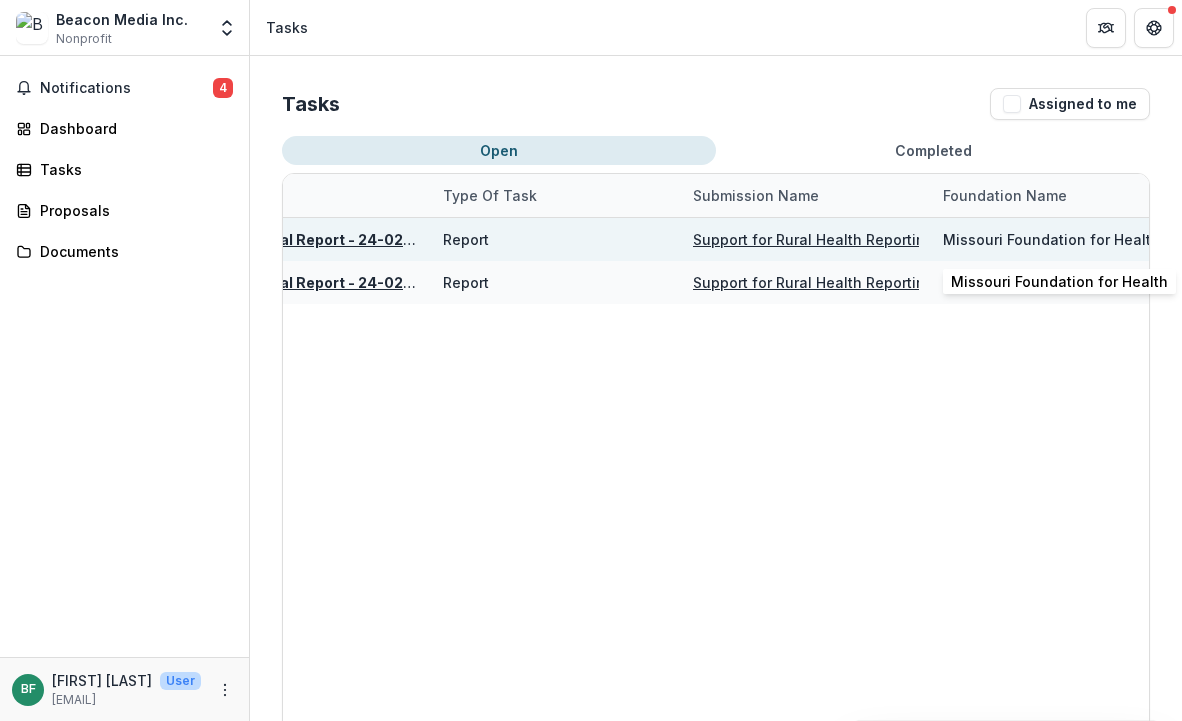 scroll, scrollTop: 0, scrollLeft: 0, axis: both 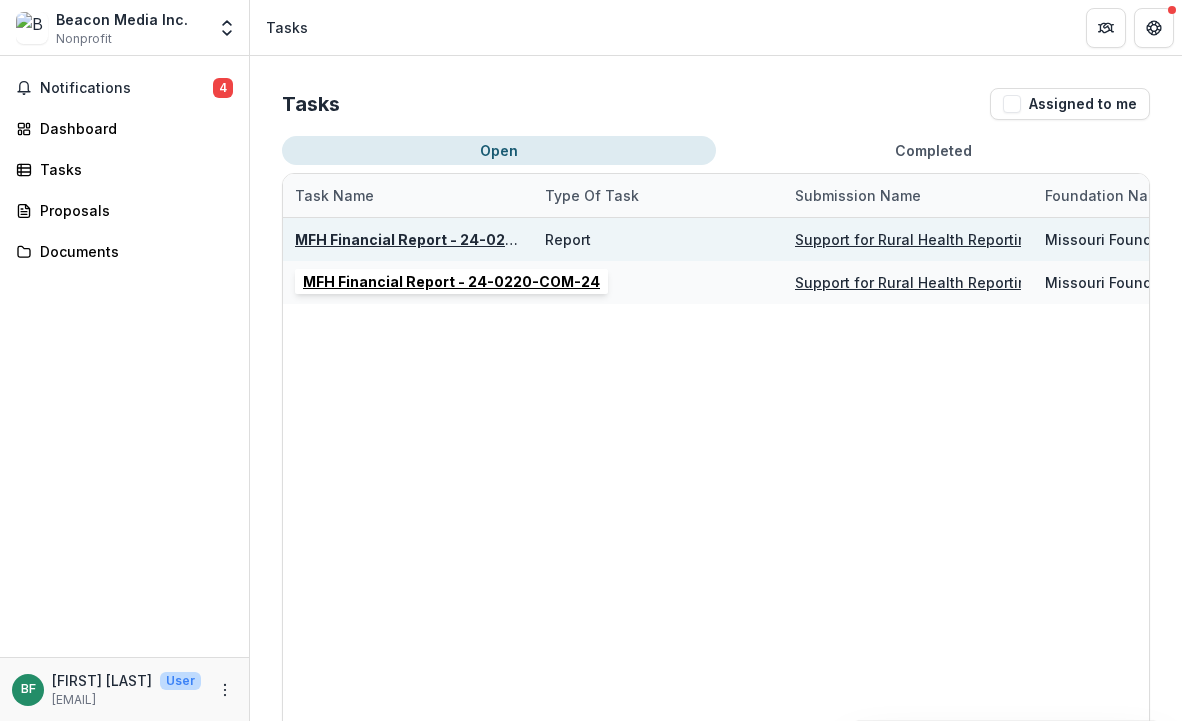 click on "MFH Financial Report - 24-0220-COM-24" at bounding box center (443, 239) 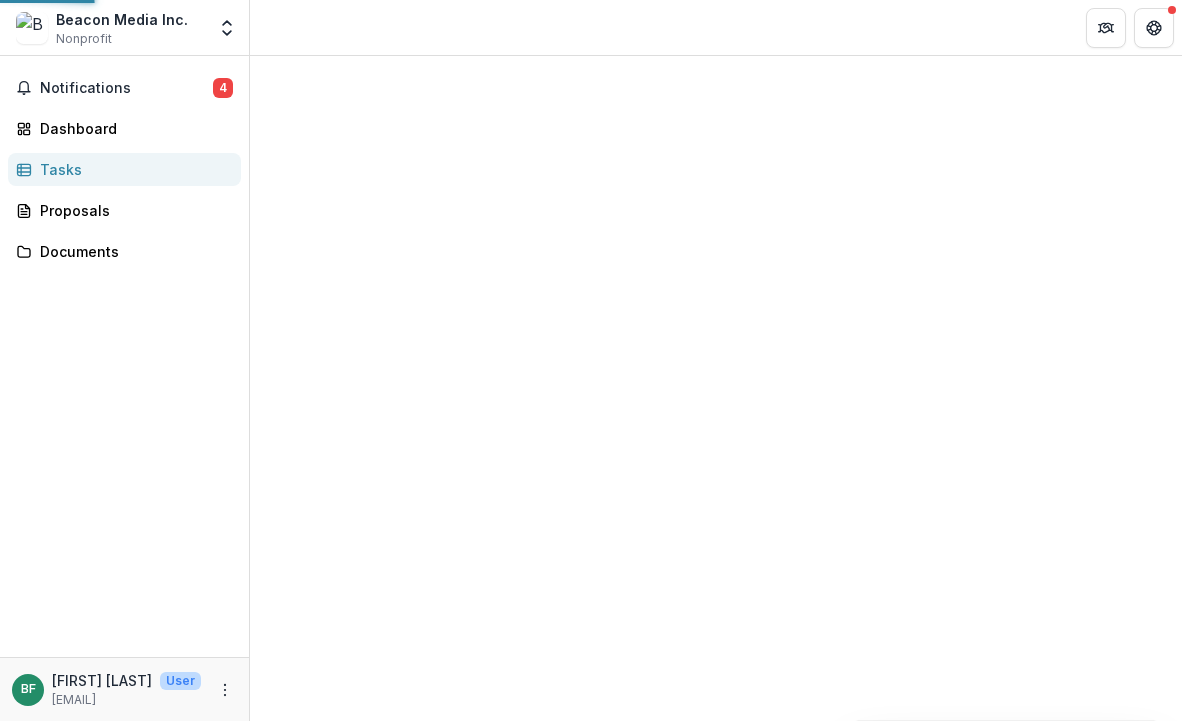 click at bounding box center [716, 244] 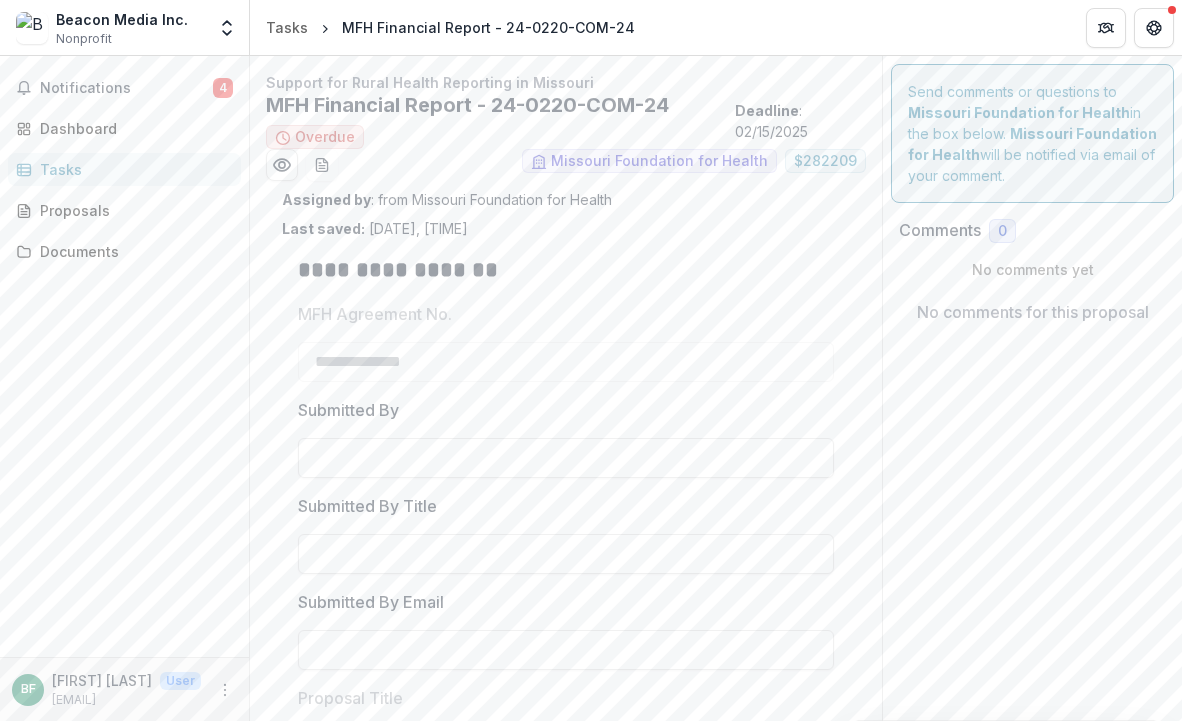 type on "********" 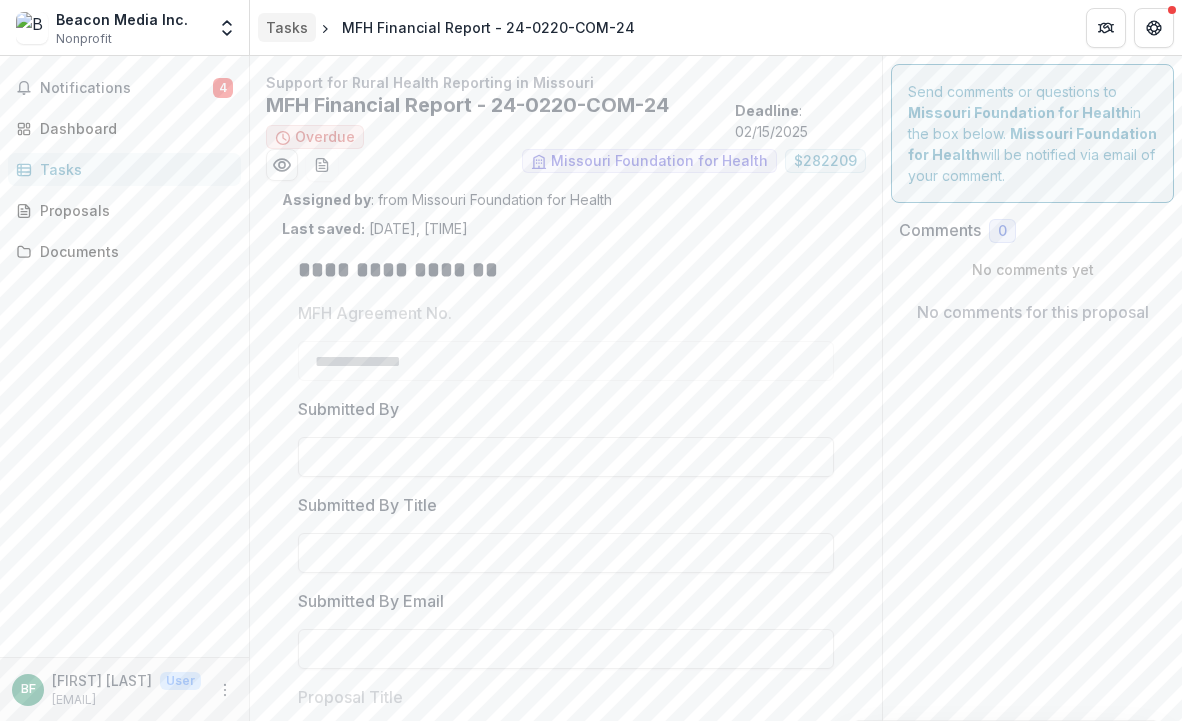 scroll, scrollTop: 0, scrollLeft: 0, axis: both 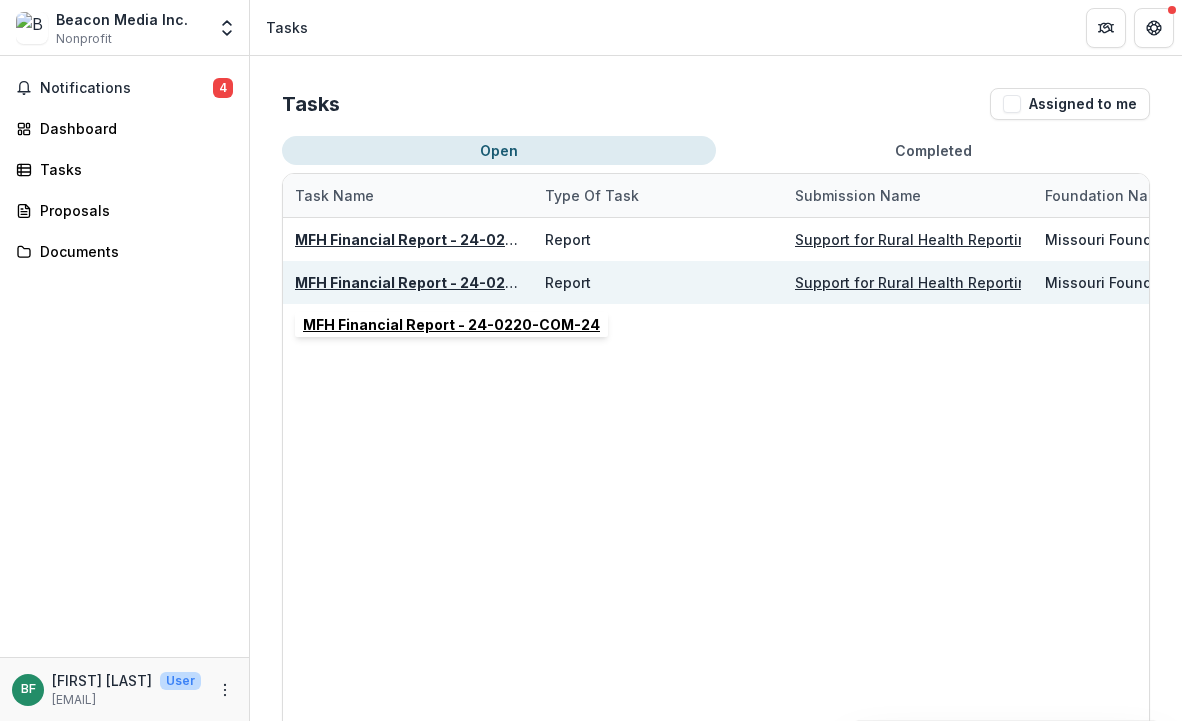 click on "MFH Financial Report - 24-0220-COM-24" at bounding box center [443, 282] 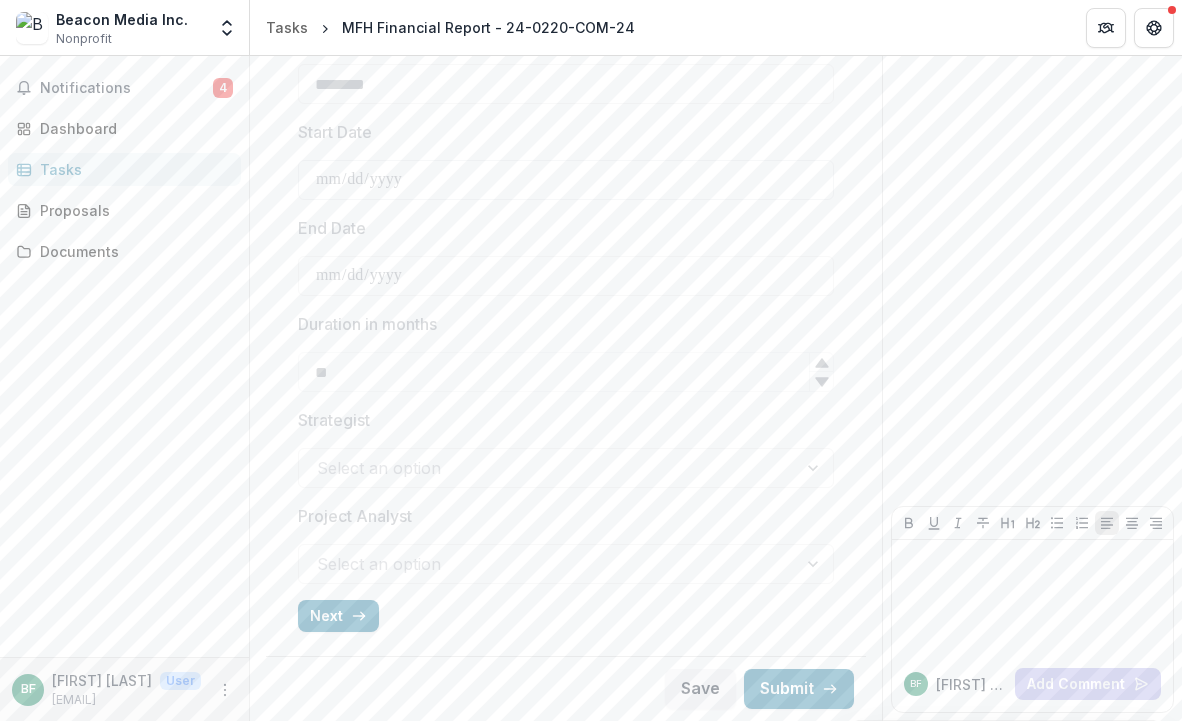 scroll, scrollTop: 757, scrollLeft: 0, axis: vertical 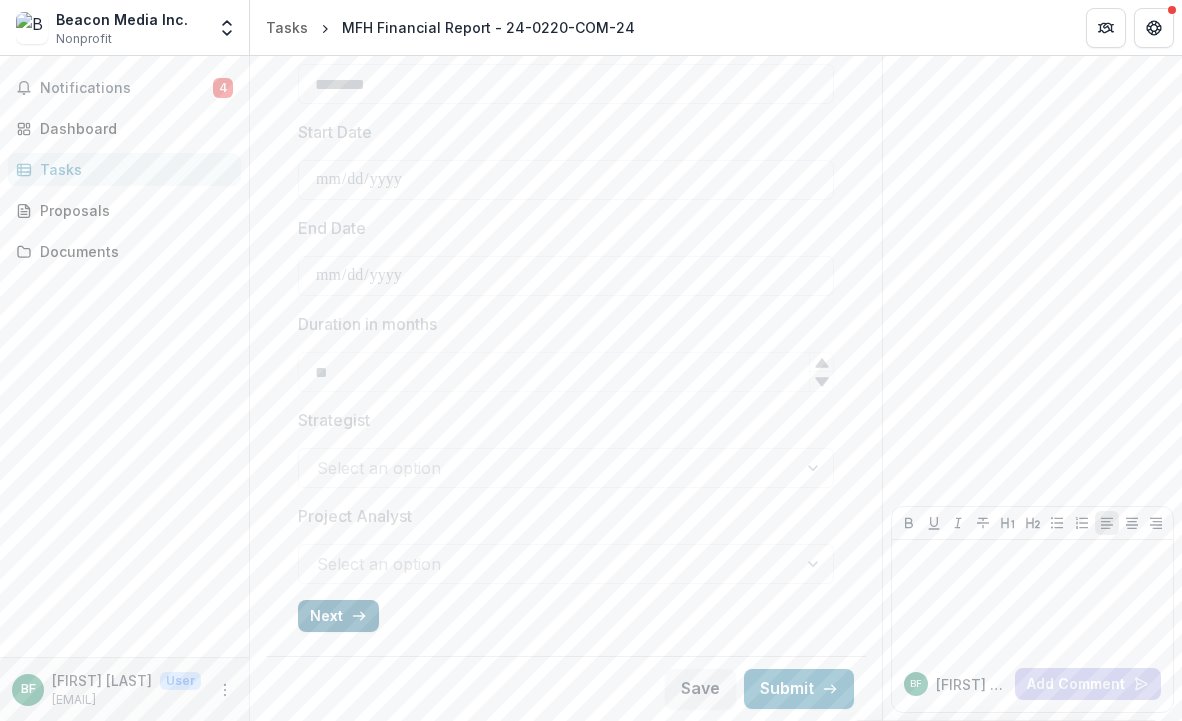 click on "Next" at bounding box center (338, 616) 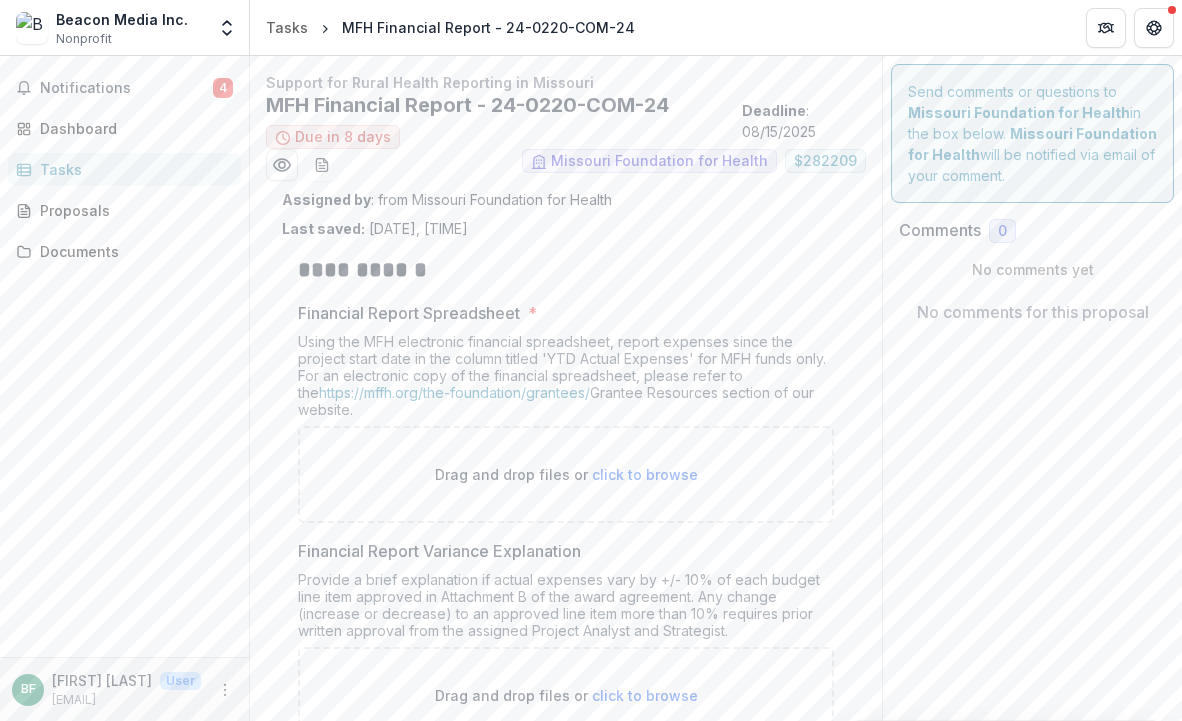 scroll, scrollTop: 0, scrollLeft: 0, axis: both 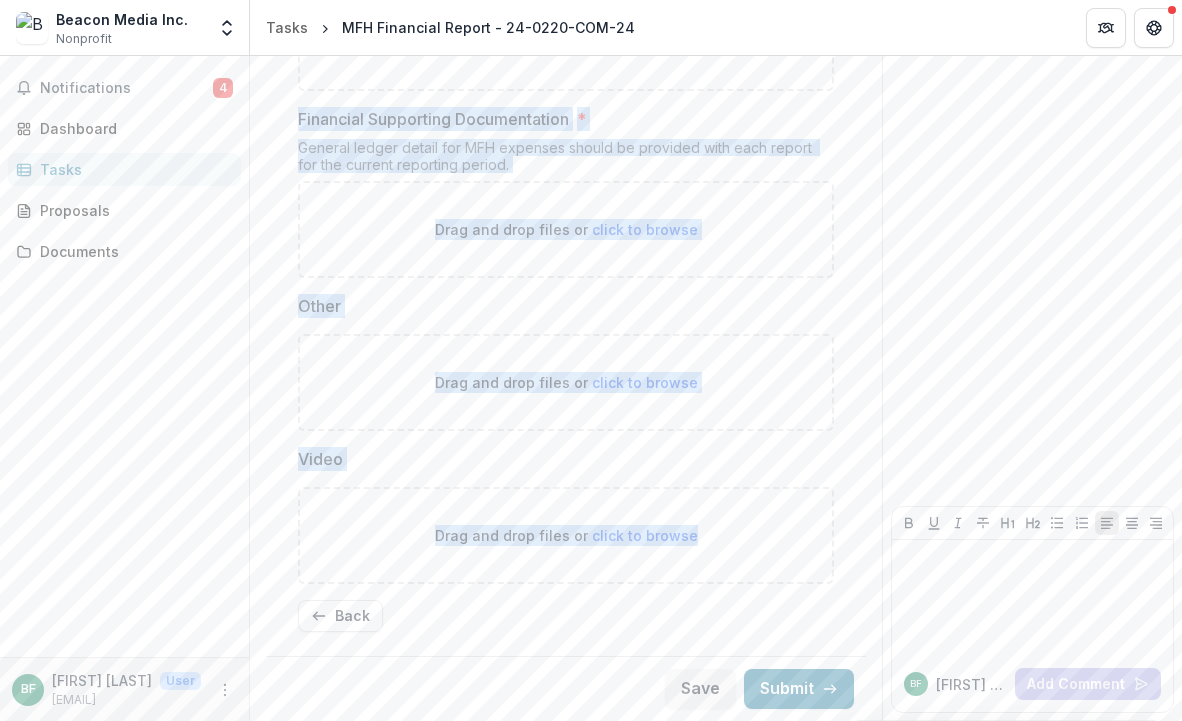 drag, startPoint x: 302, startPoint y: 262, endPoint x: 619, endPoint y: 598, distance: 461.93616 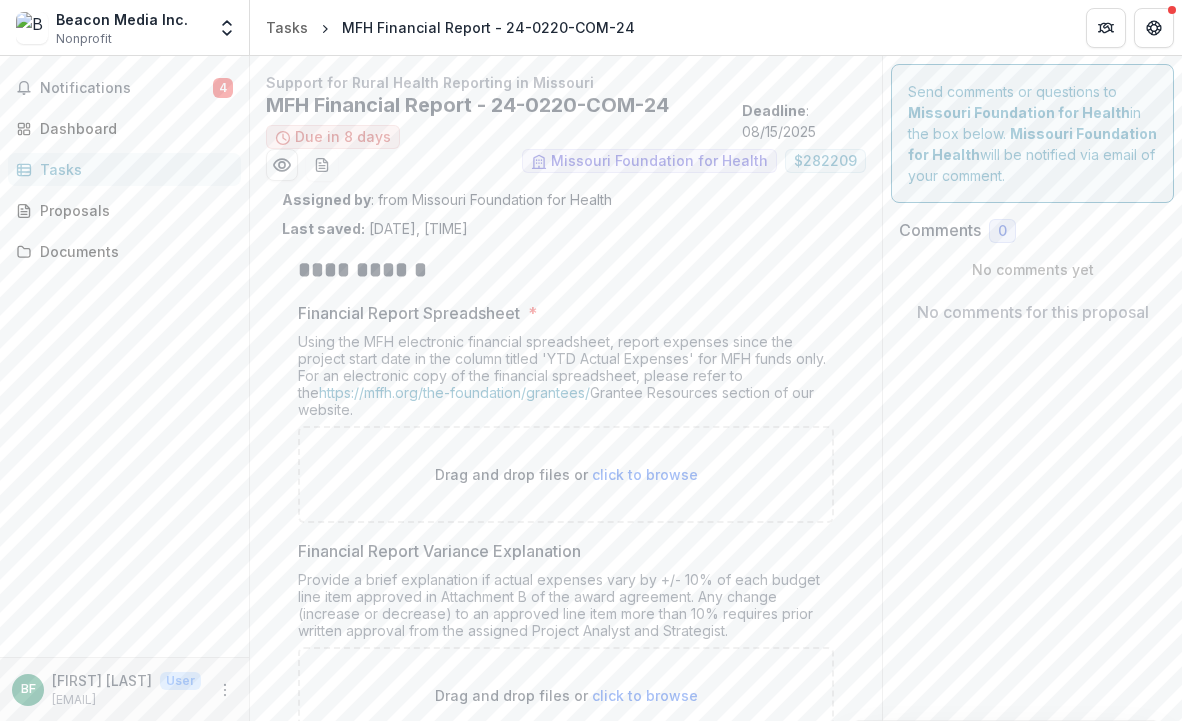 scroll, scrollTop: 0, scrollLeft: 0, axis: both 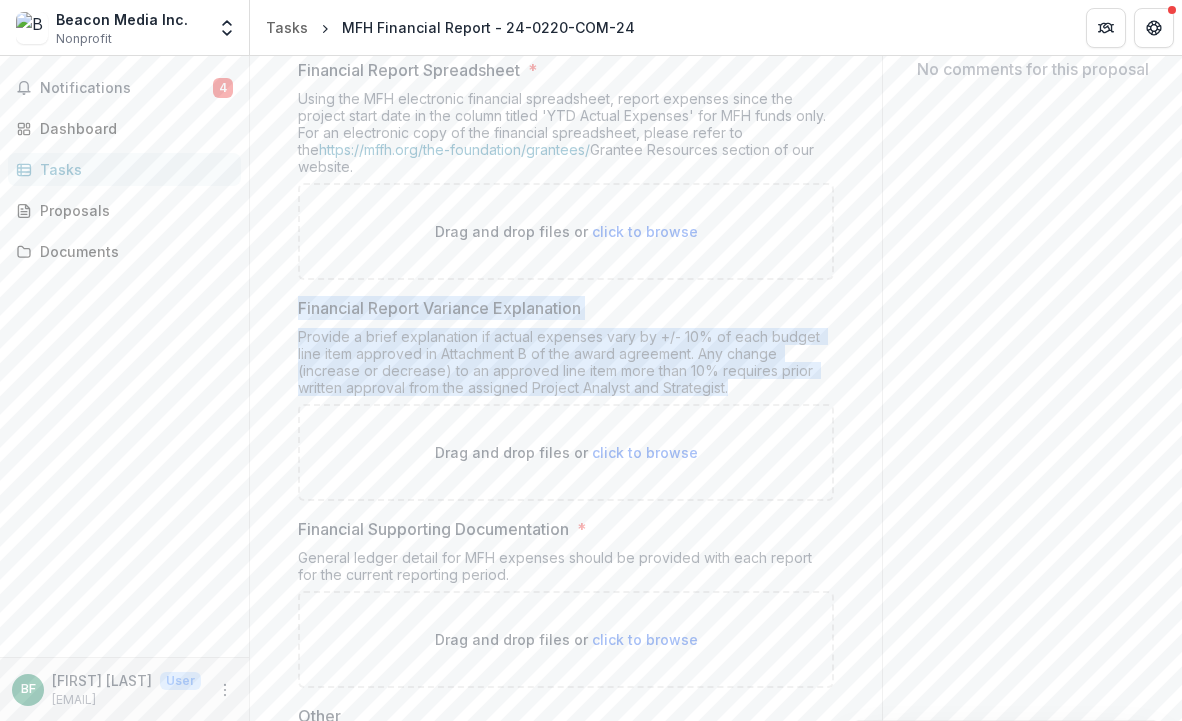 drag, startPoint x: 300, startPoint y: 302, endPoint x: 743, endPoint y: 385, distance: 450.70834 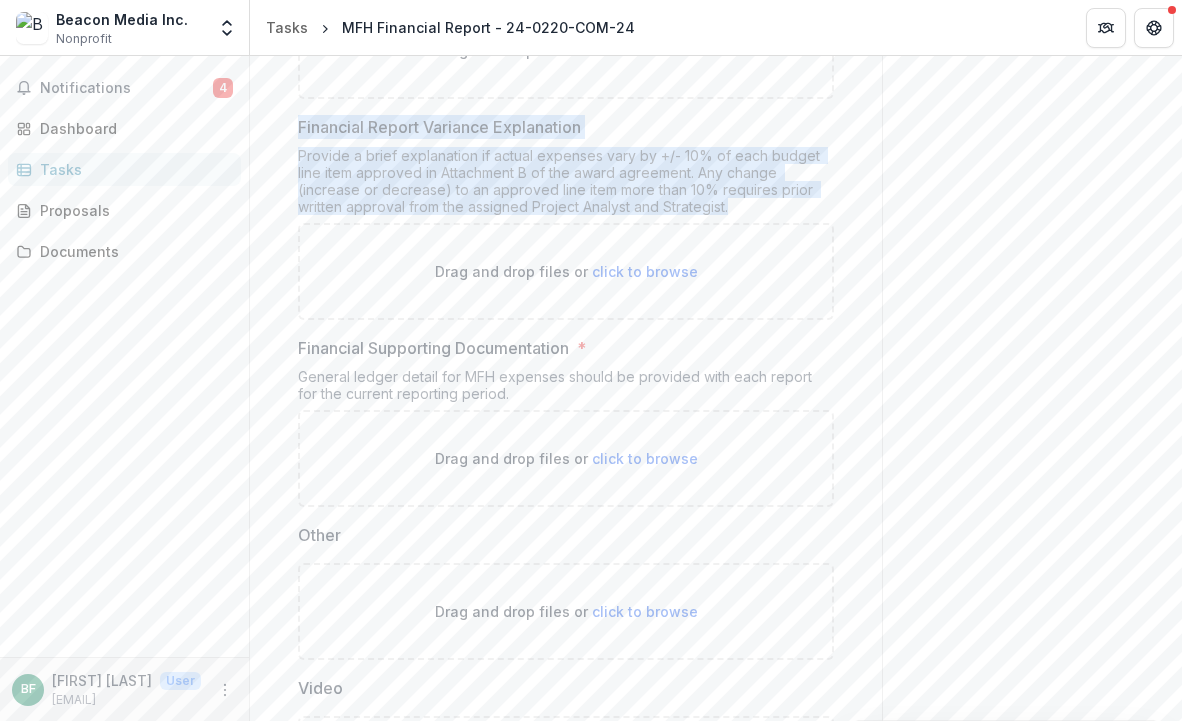 scroll, scrollTop: 449, scrollLeft: 0, axis: vertical 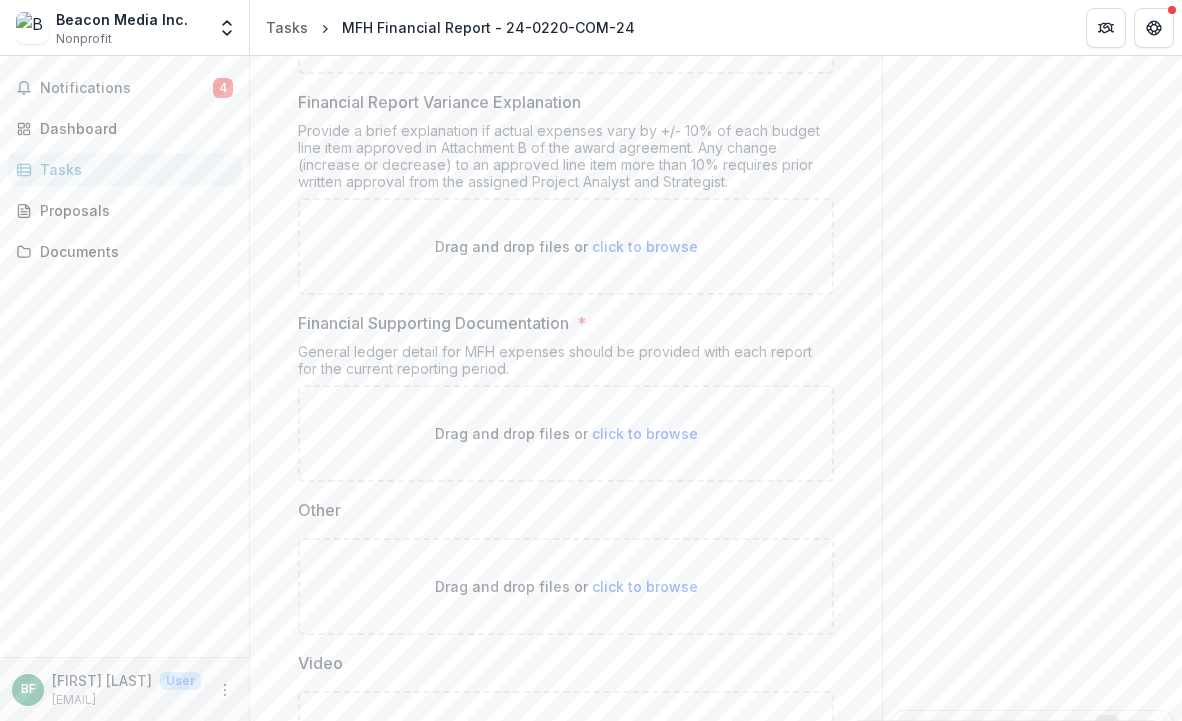 click on "Financial Supporting Documentation" at bounding box center (433, 323) 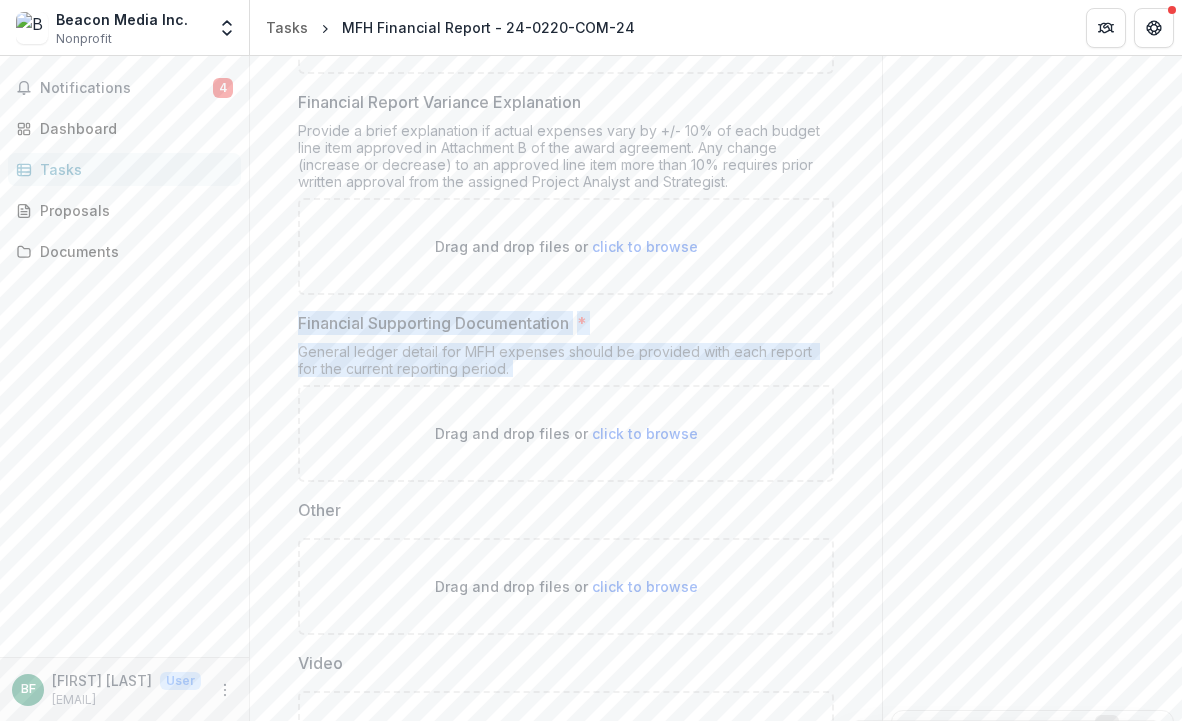 drag, startPoint x: 300, startPoint y: 322, endPoint x: 410, endPoint y: 385, distance: 126.76356 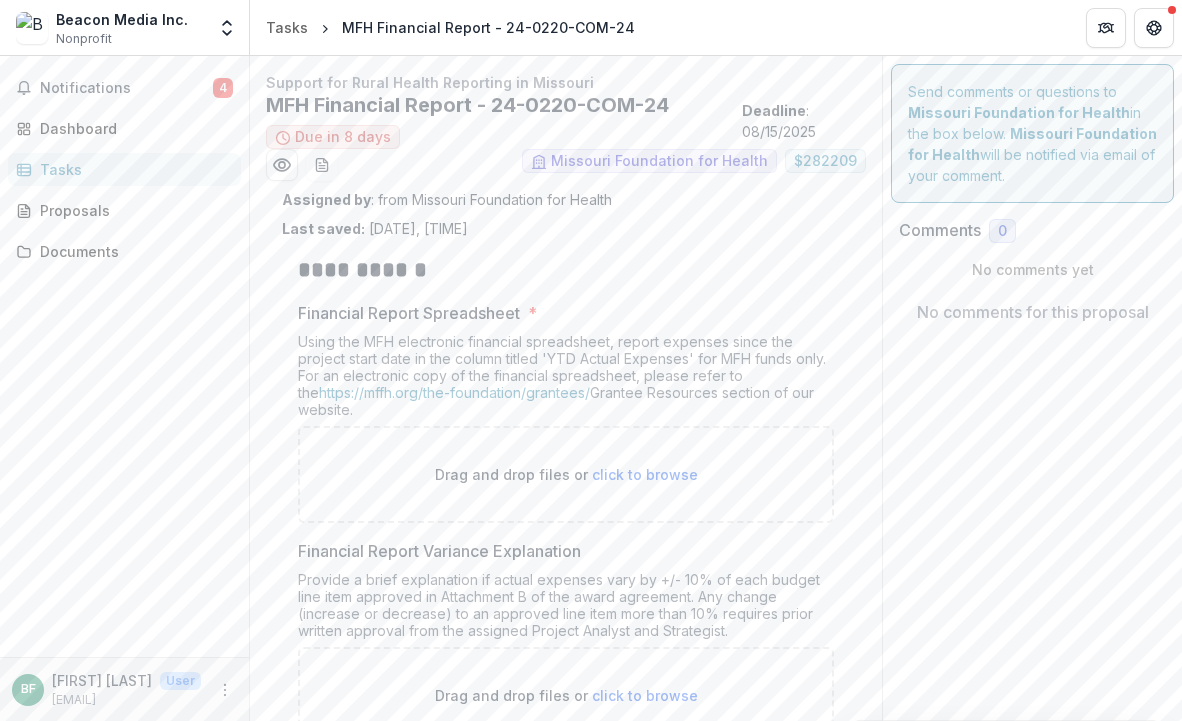 scroll, scrollTop: 0, scrollLeft: 0, axis: both 